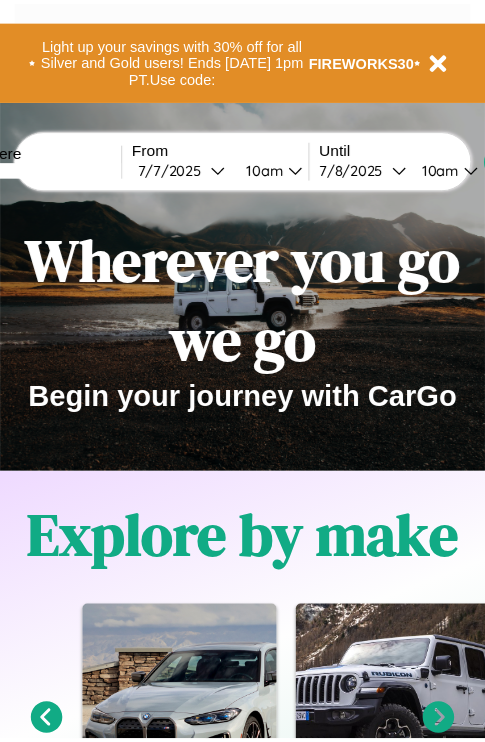 scroll, scrollTop: 0, scrollLeft: 0, axis: both 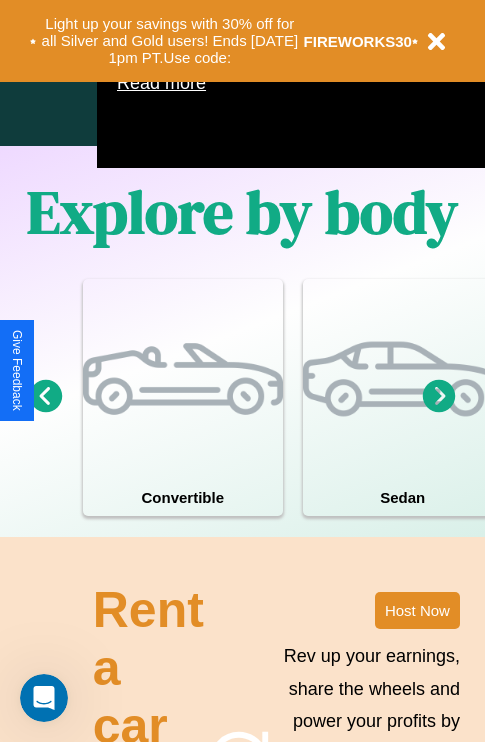 click 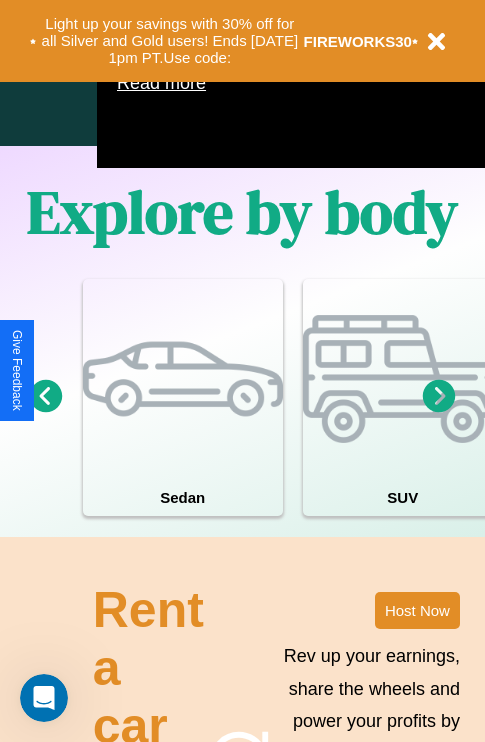 click 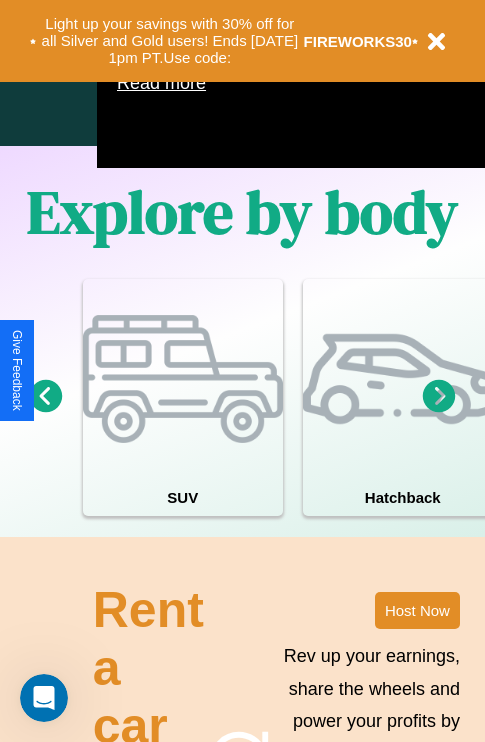 click 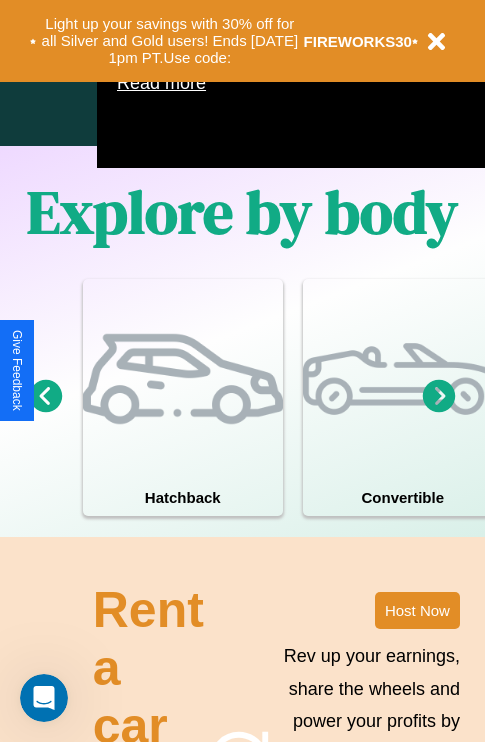 click 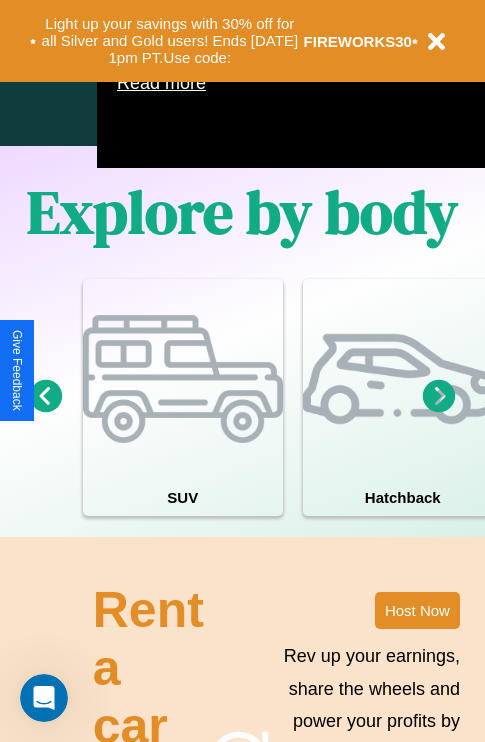 click 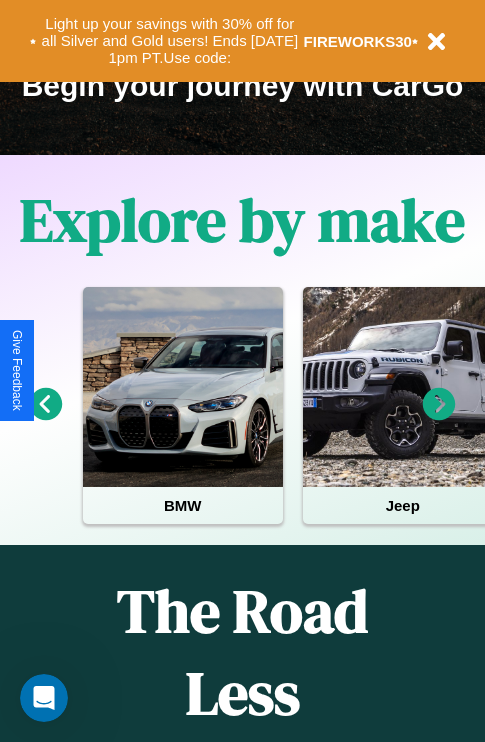 scroll, scrollTop: 308, scrollLeft: 0, axis: vertical 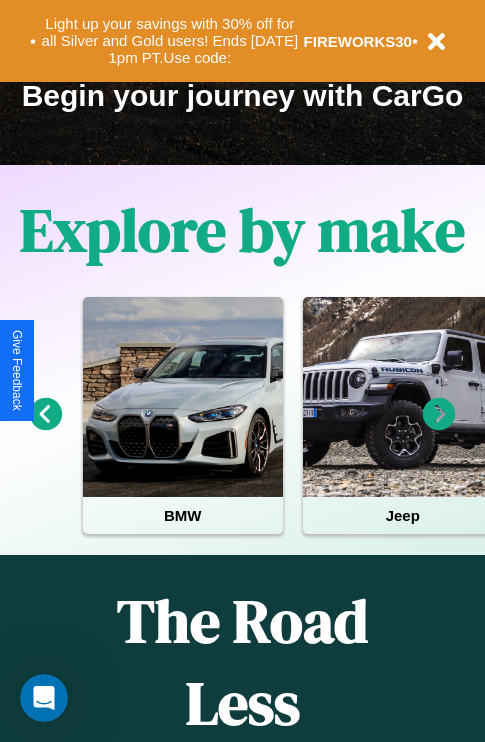 click 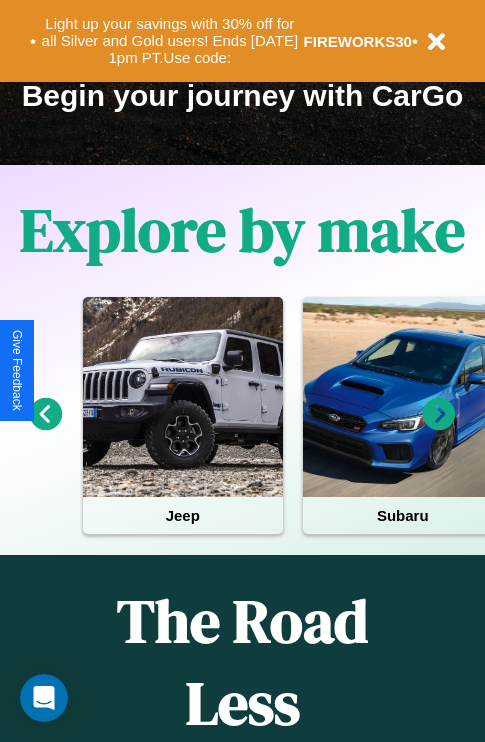 click 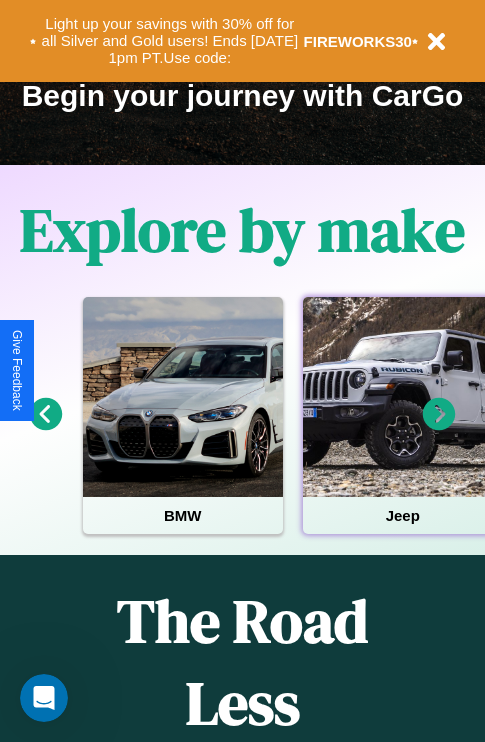 click at bounding box center (403, 397) 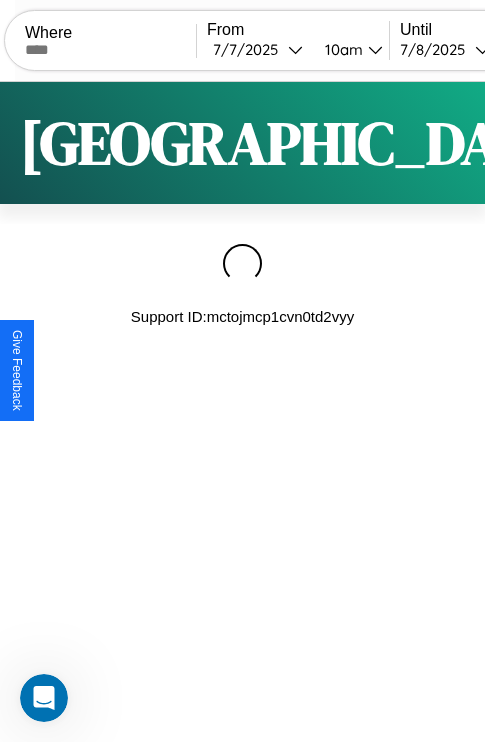scroll, scrollTop: 0, scrollLeft: 0, axis: both 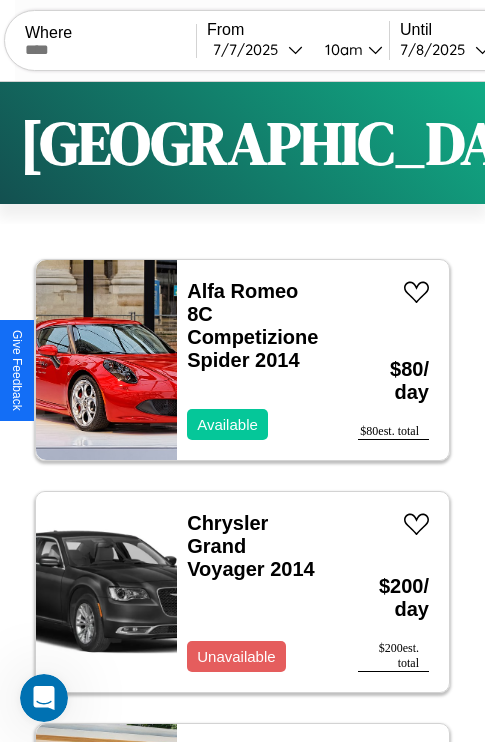 click on "Filters" at bounding box center [640, 143] 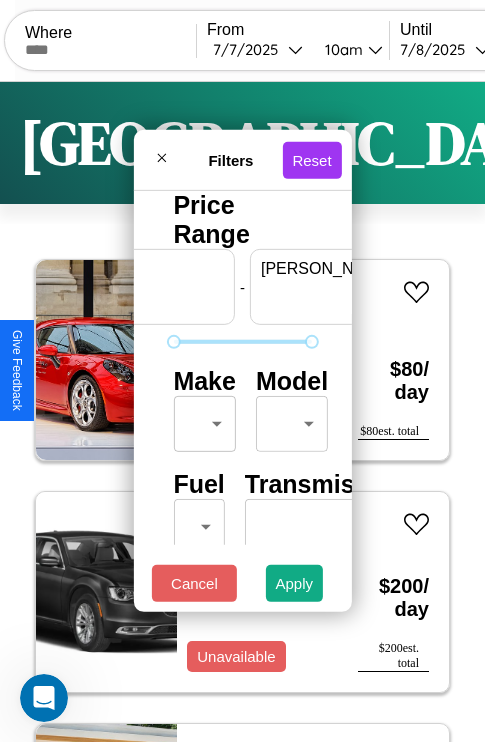 scroll, scrollTop: 0, scrollLeft: 124, axis: horizontal 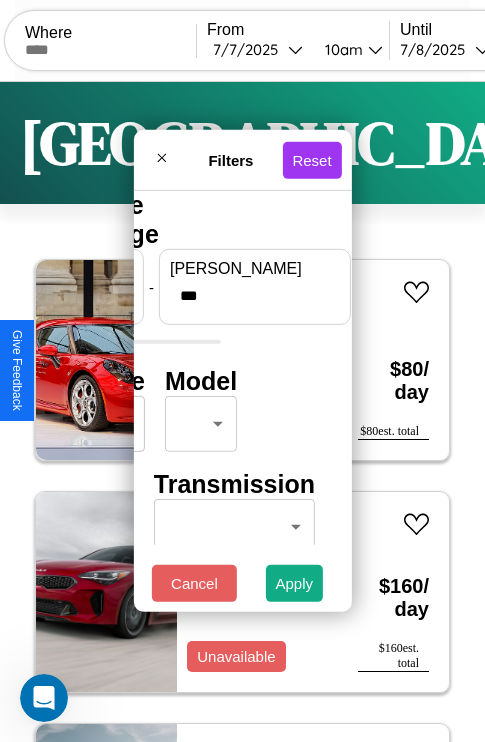 type on "***" 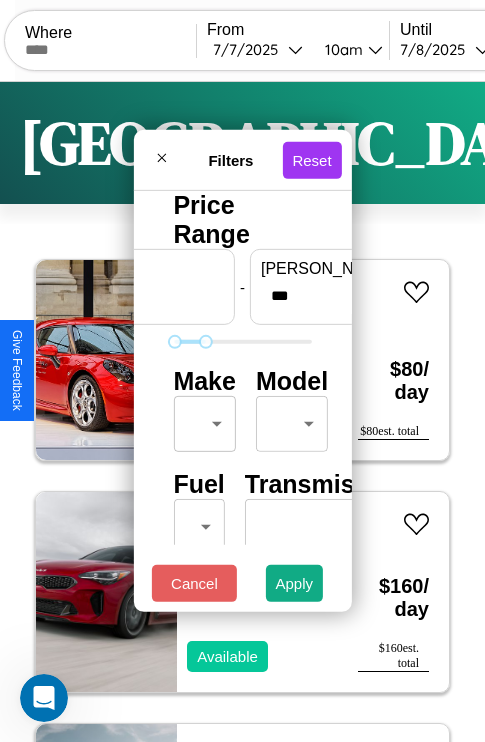 scroll, scrollTop: 59, scrollLeft: 0, axis: vertical 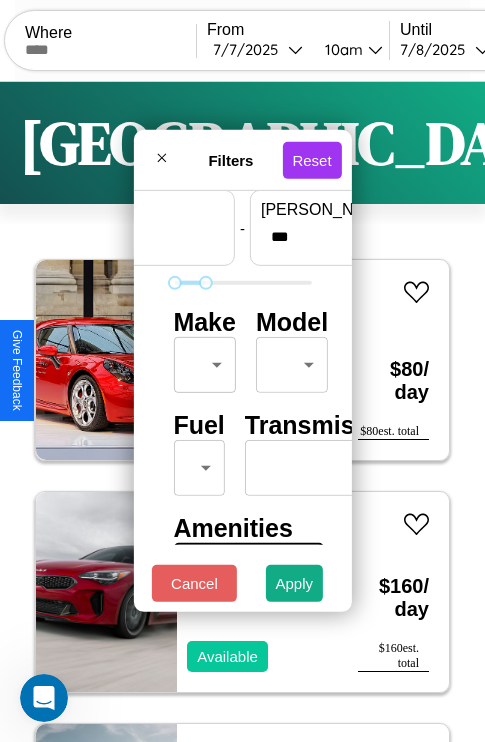 type on "*" 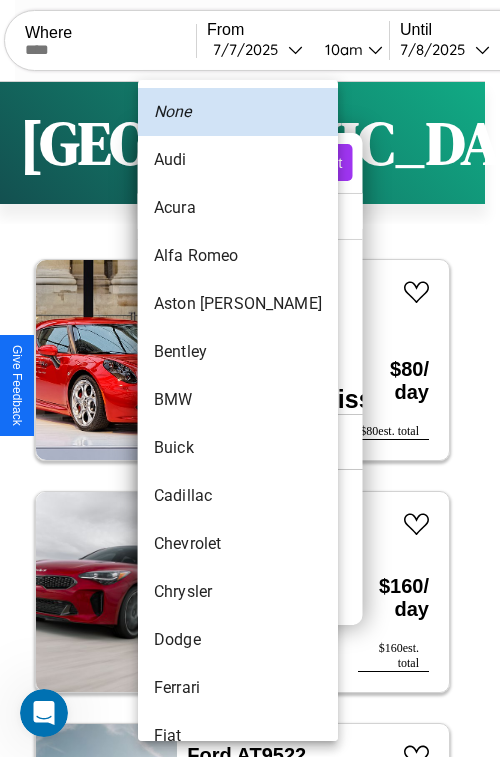 click on "Acura" at bounding box center (238, 208) 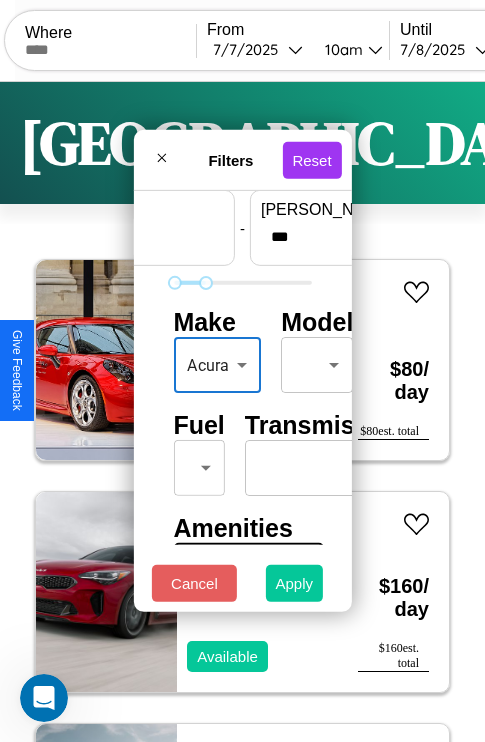 click on "Apply" at bounding box center [295, 583] 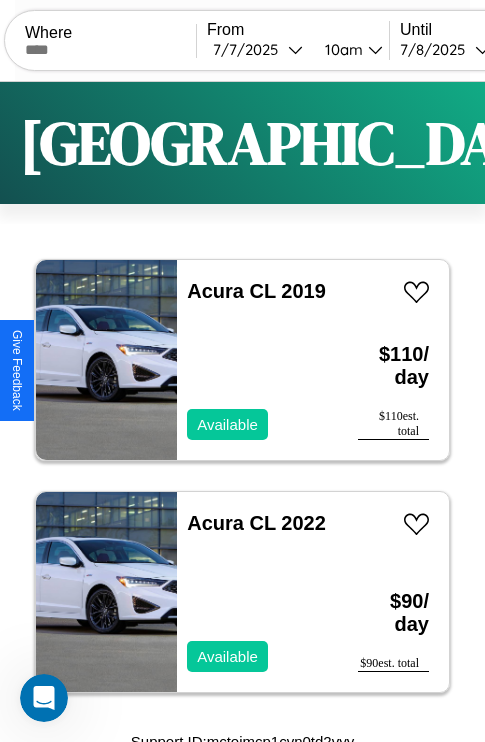 scroll, scrollTop: 13, scrollLeft: 0, axis: vertical 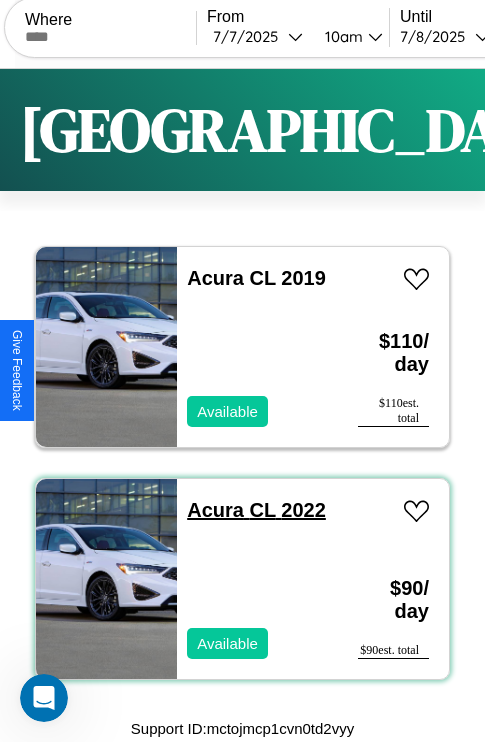 click on "Acura   CL   2022" at bounding box center (256, 510) 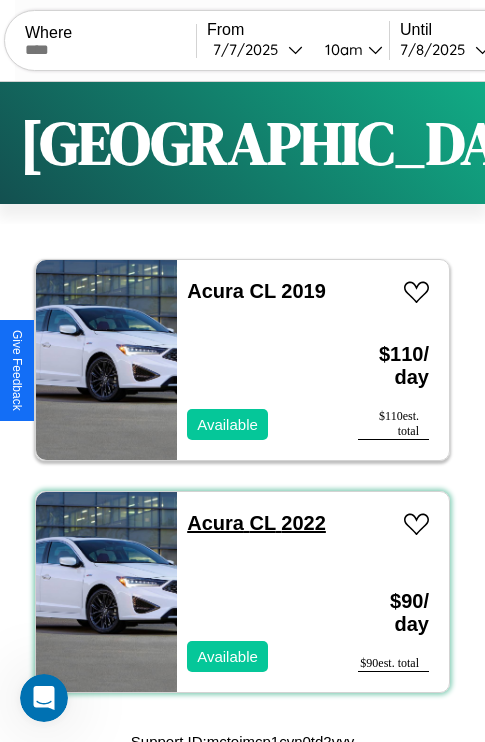 scroll, scrollTop: 13, scrollLeft: 0, axis: vertical 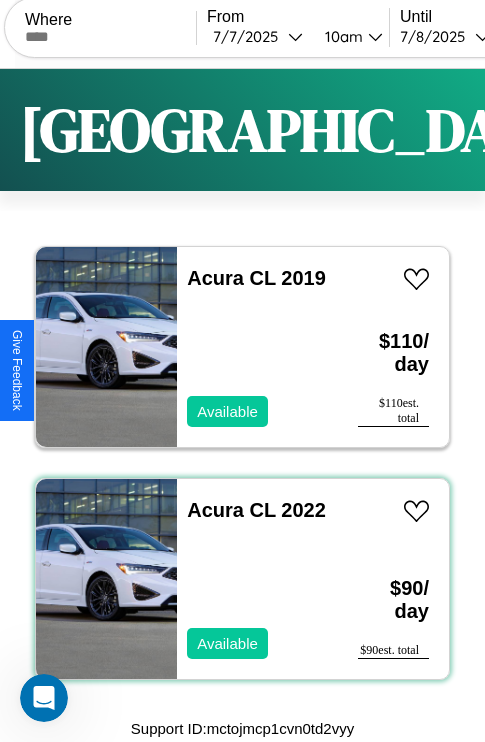 click on "Acura   CL   2022 Available" at bounding box center (257, 579) 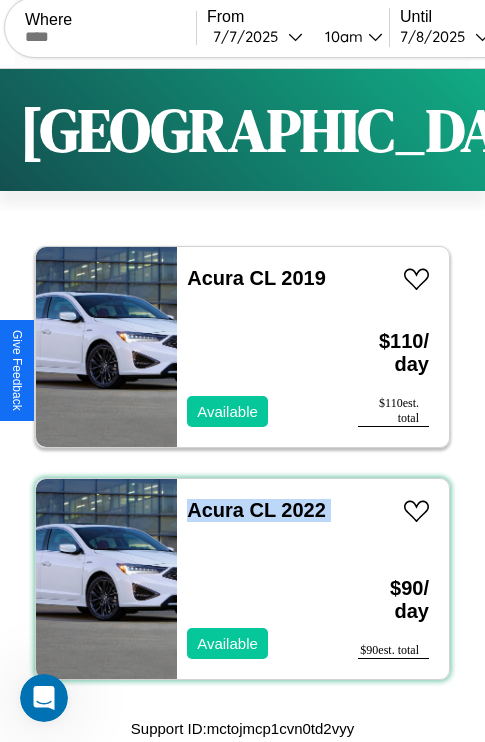 click on "Acura   CL   2022 Available" at bounding box center (257, 579) 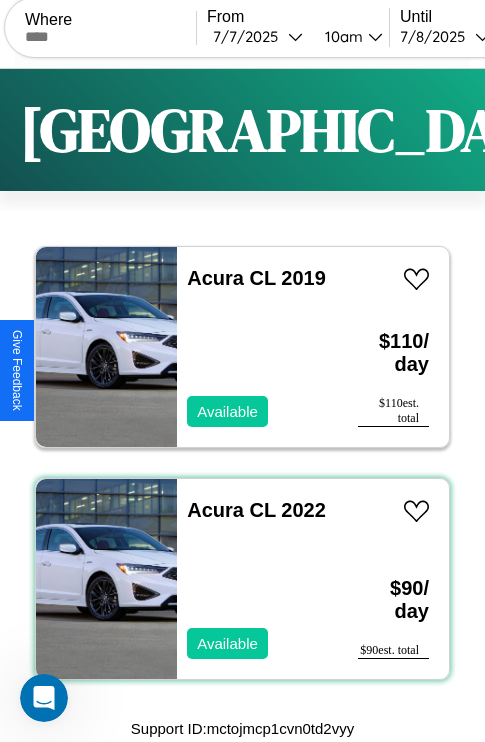 click on "Acura   CL   2022 Available" at bounding box center [257, 579] 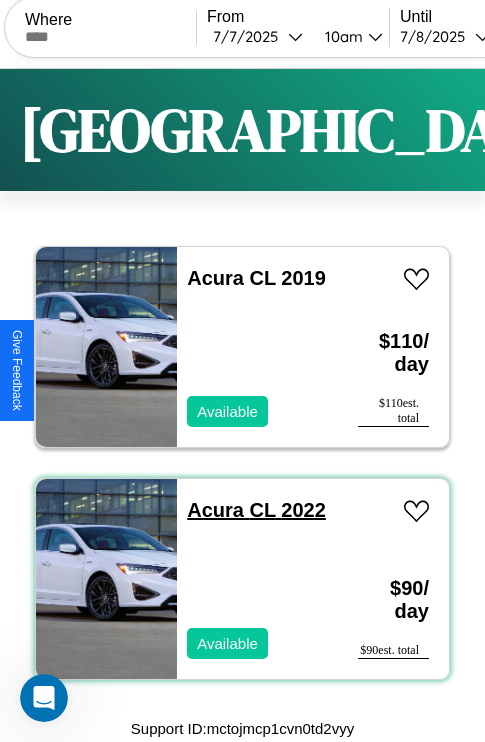 click on "Acura   CL   2022" at bounding box center [256, 510] 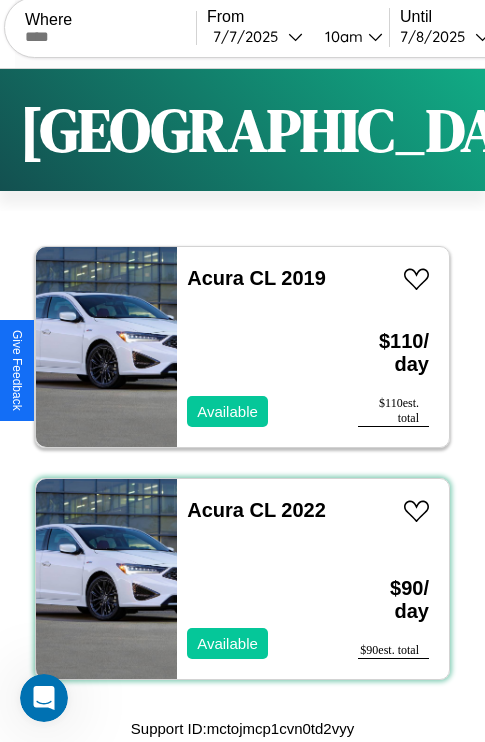 click on "Acura   CL   2022 Available" at bounding box center [257, 579] 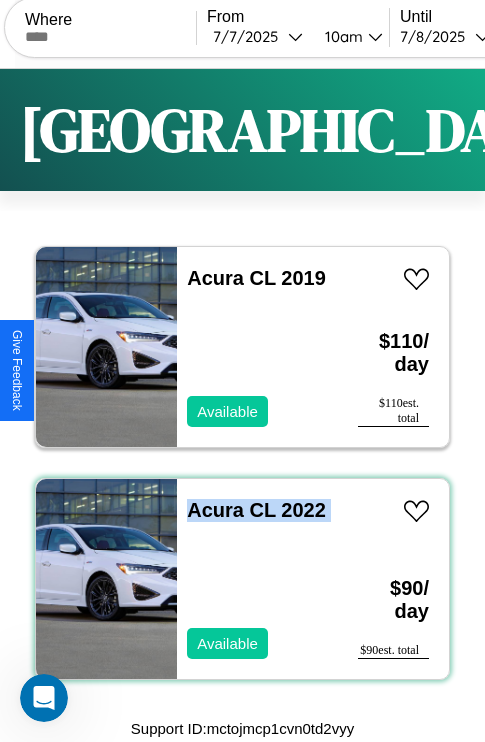 click on "Acura   CL   2022 Available" at bounding box center [257, 579] 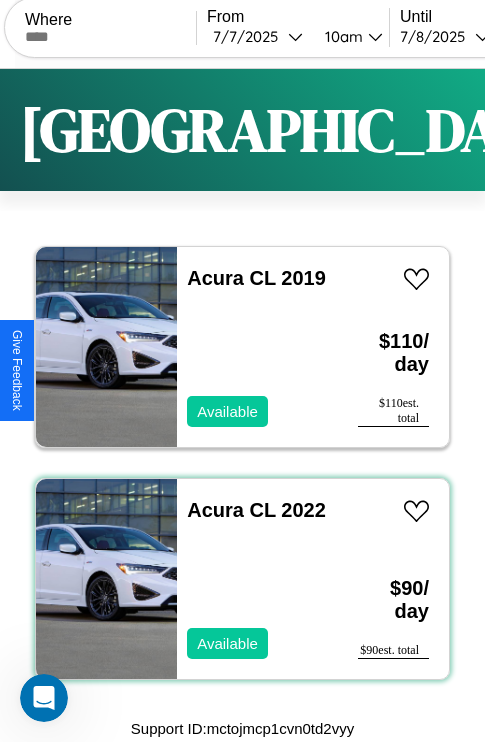 click on "Acura   CL   2022 Available" at bounding box center (257, 579) 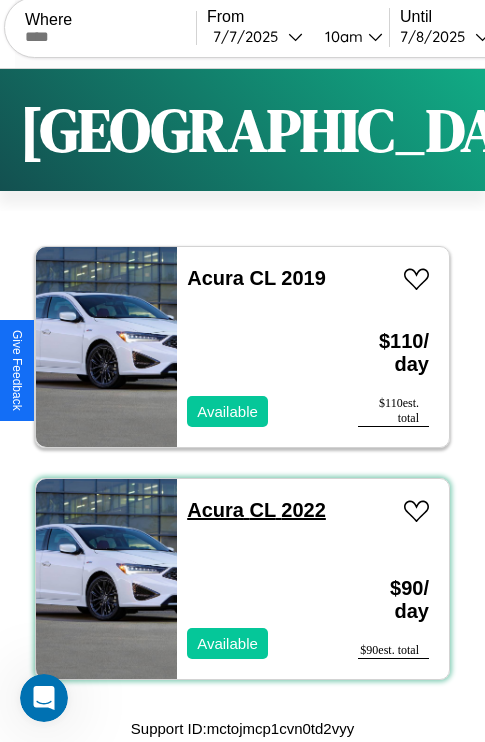 click on "Acura   CL   2022" at bounding box center [256, 510] 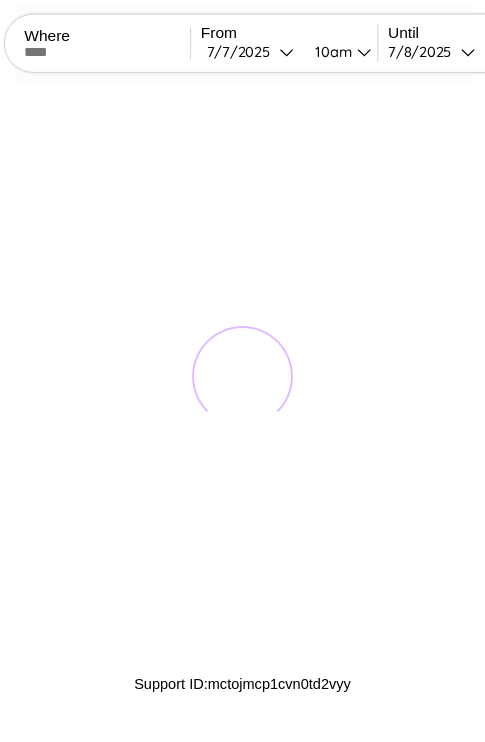 scroll, scrollTop: 0, scrollLeft: 0, axis: both 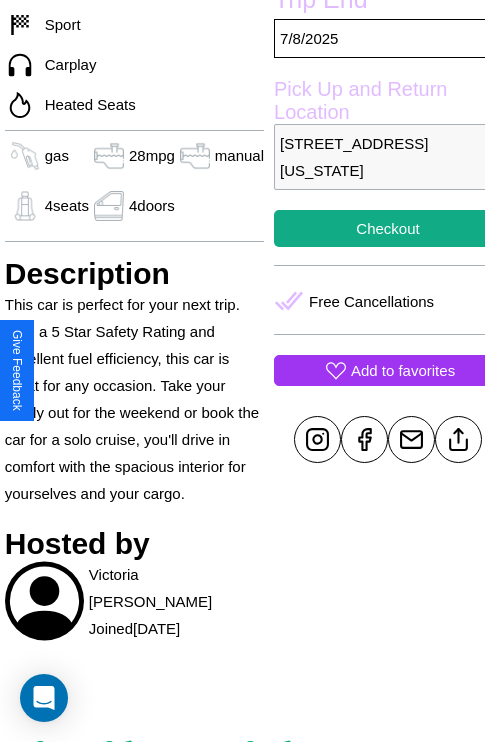 click on "Add to favorites" at bounding box center [403, 370] 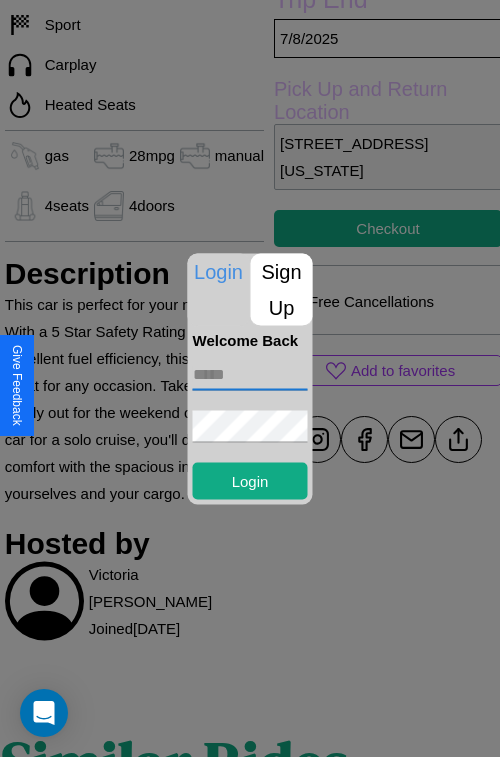 click at bounding box center [250, 374] 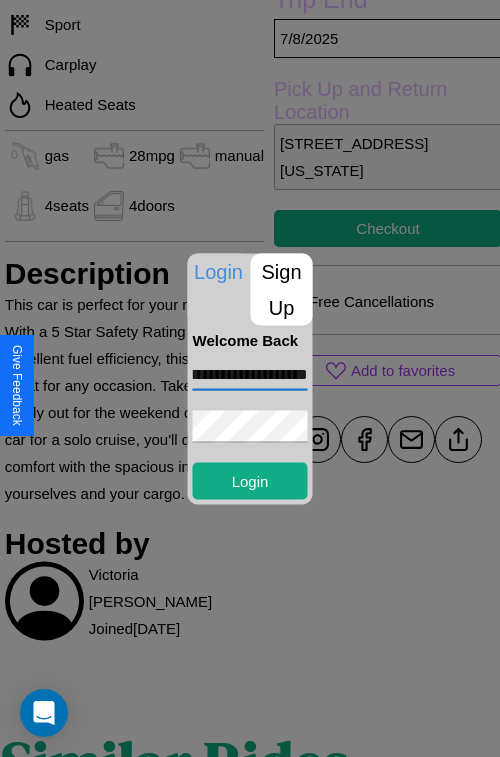 scroll, scrollTop: 0, scrollLeft: 63, axis: horizontal 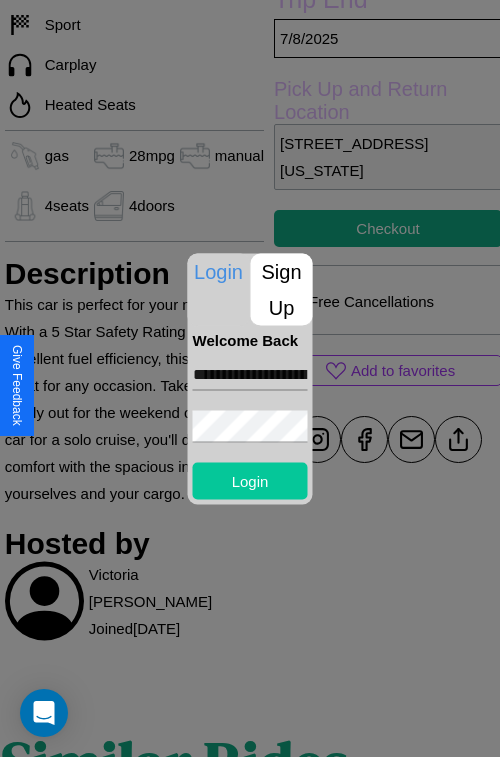 click on "Login" at bounding box center [250, 480] 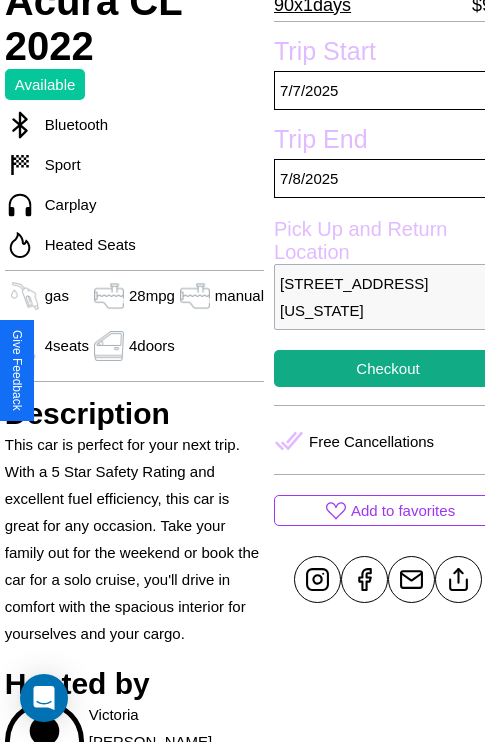 scroll, scrollTop: 459, scrollLeft: 68, axis: both 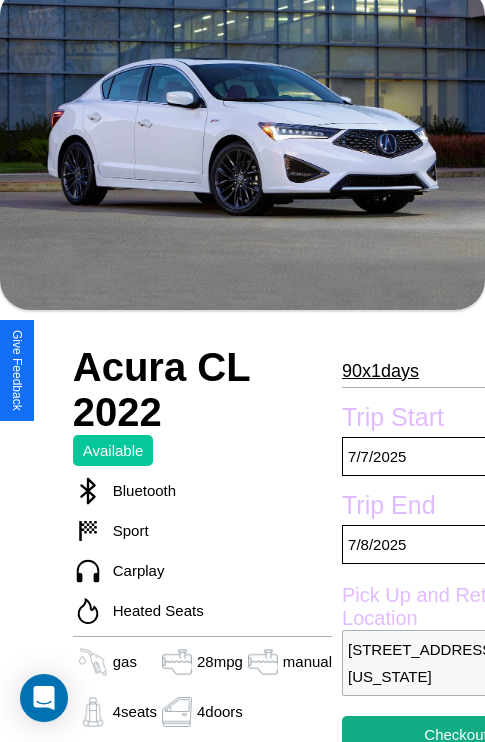 click on "90  x  1  days" at bounding box center (380, 371) 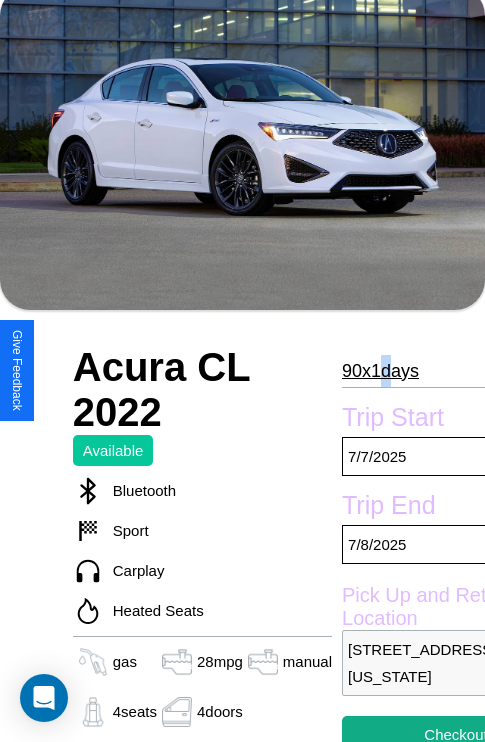 click on "90  x  1  days" at bounding box center [380, 371] 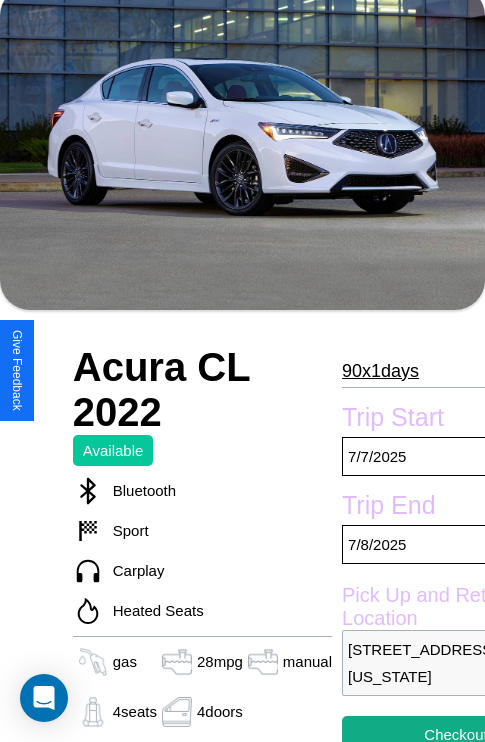 click on "90  x  1  days" at bounding box center (380, 371) 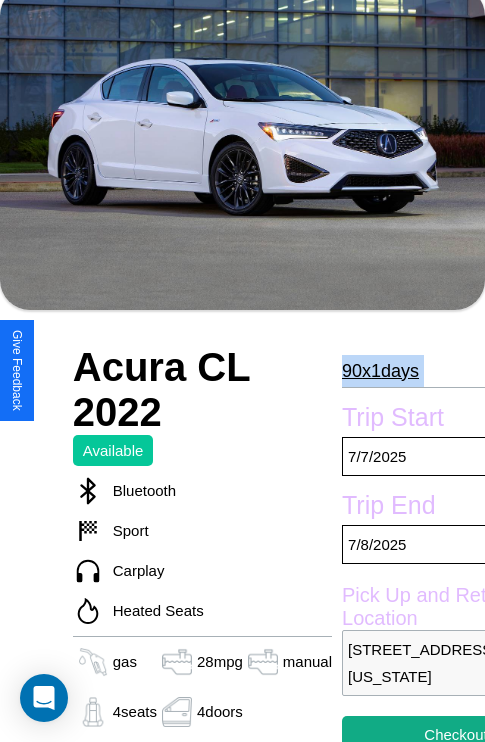 click on "90  x  1  days" at bounding box center [380, 371] 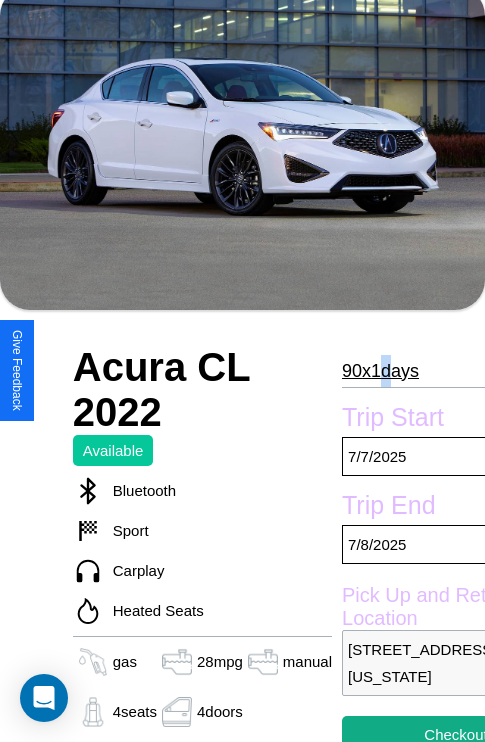 click on "90  x  1  days" at bounding box center [380, 371] 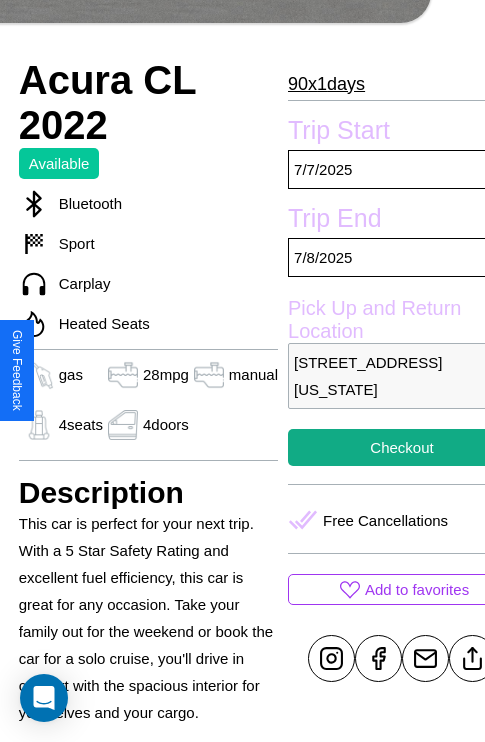 scroll, scrollTop: 459, scrollLeft: 68, axis: both 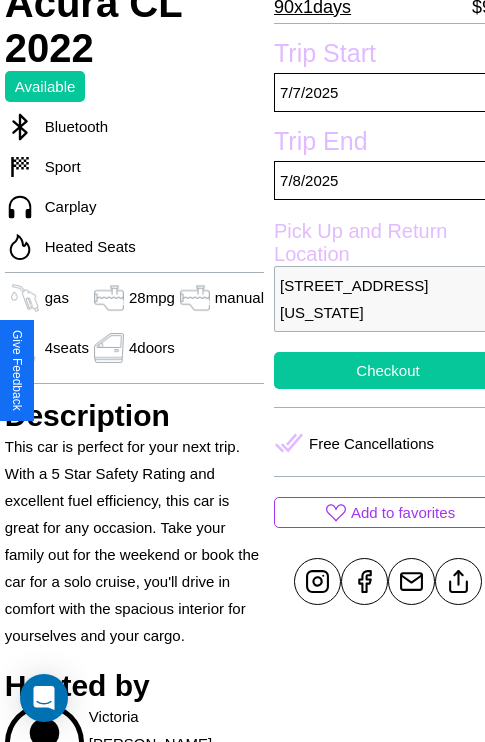 click on "Checkout" at bounding box center [388, 370] 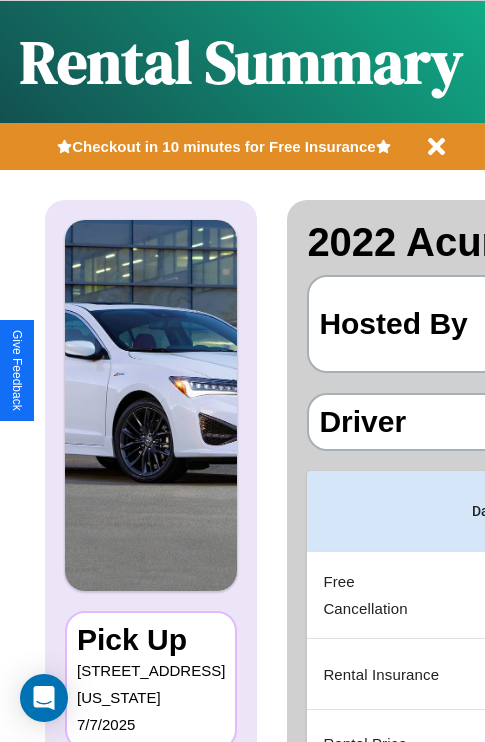 scroll, scrollTop: 0, scrollLeft: 378, axis: horizontal 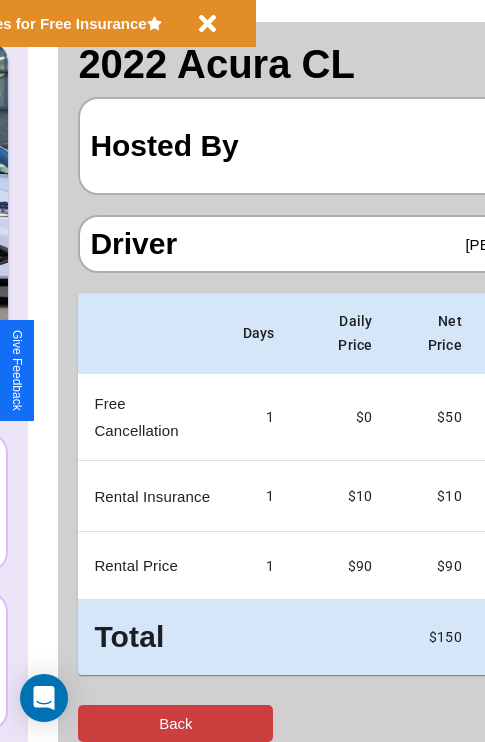 click on "Back" at bounding box center (175, 723) 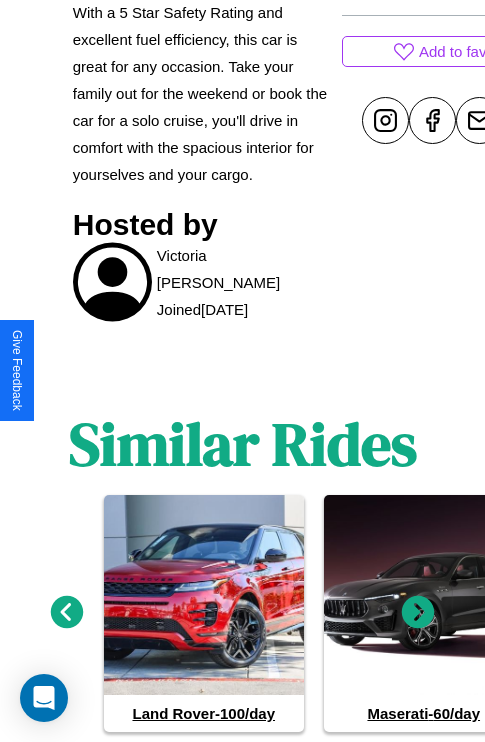 scroll, scrollTop: 976, scrollLeft: 0, axis: vertical 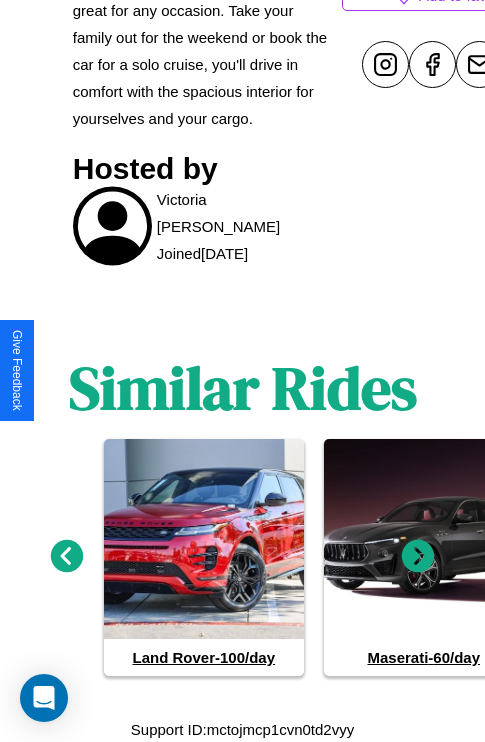 click 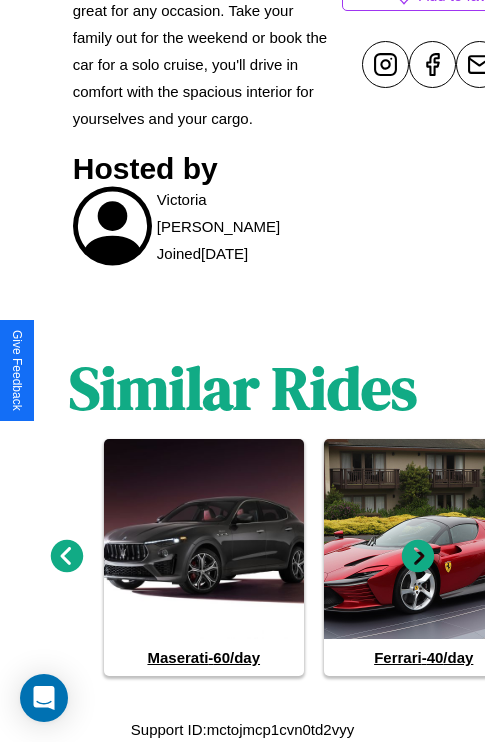 click 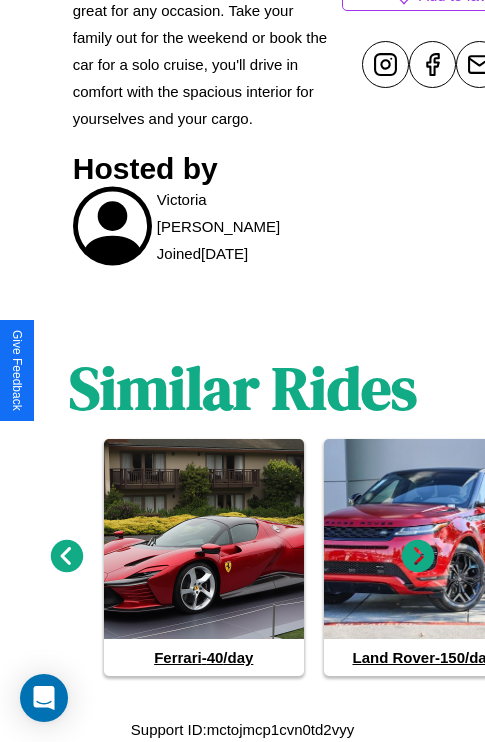 click 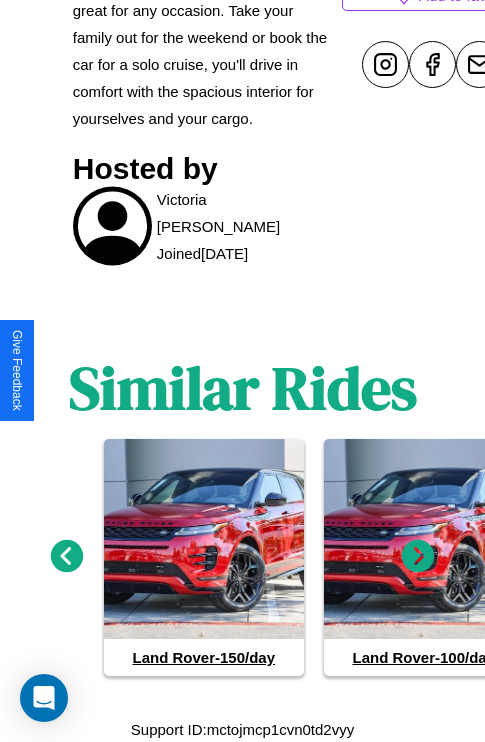 click 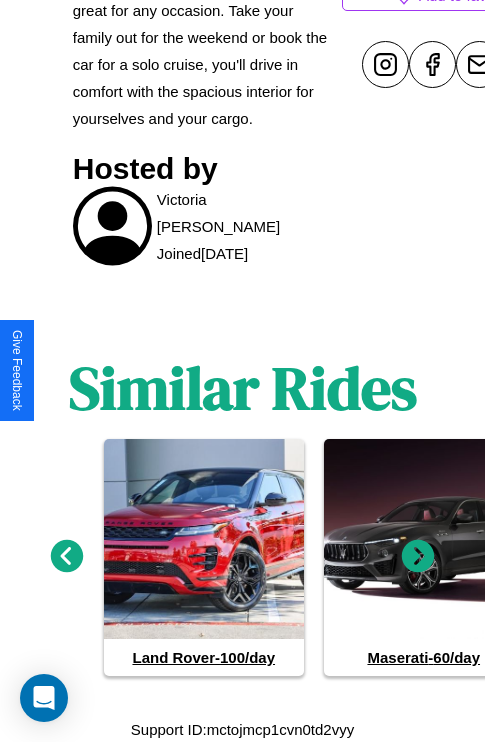 click 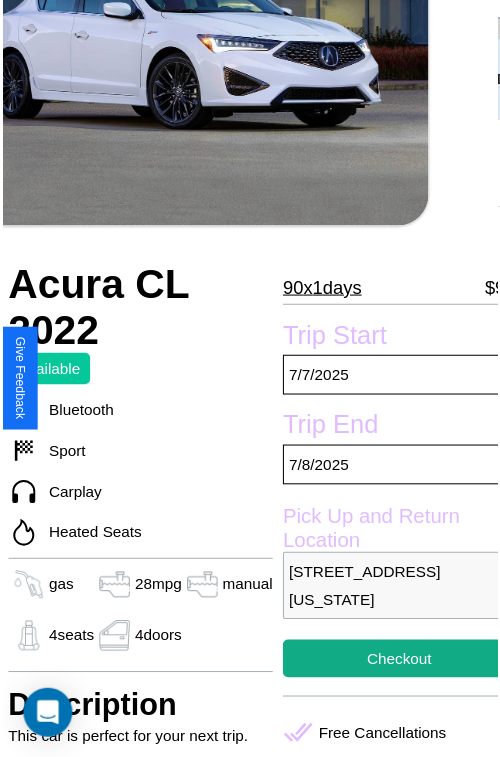 scroll, scrollTop: 181, scrollLeft: 68, axis: both 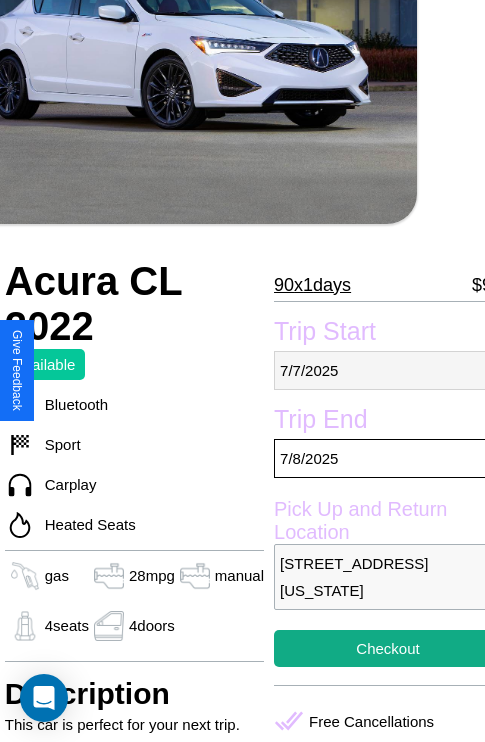click on "7 / 7 / 2025" at bounding box center [388, 370] 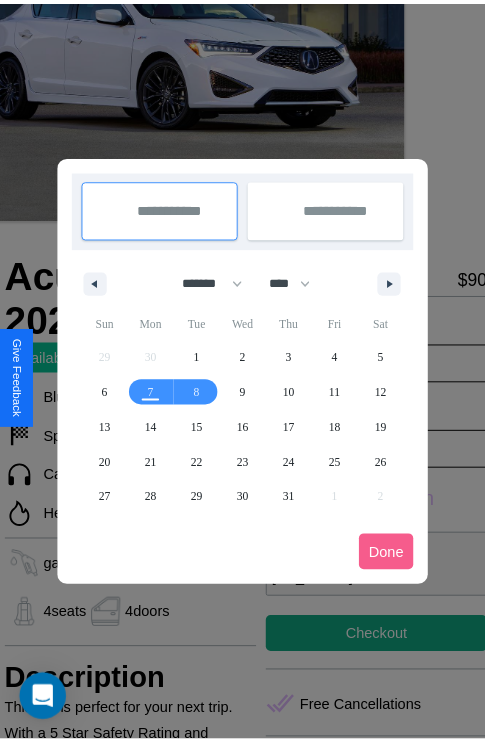 scroll, scrollTop: 0, scrollLeft: 68, axis: horizontal 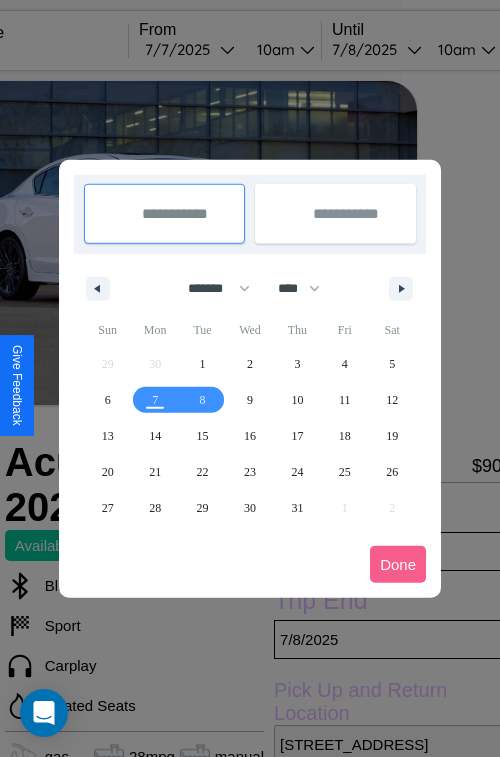 click at bounding box center (250, 378) 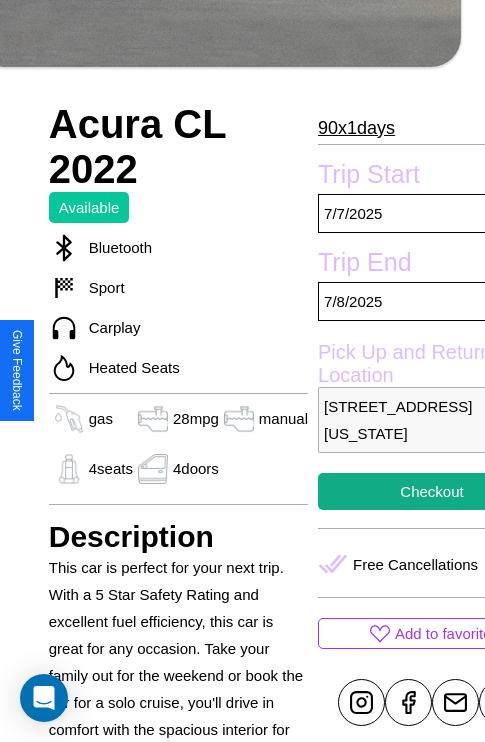 scroll, scrollTop: 670, scrollLeft: 48, axis: both 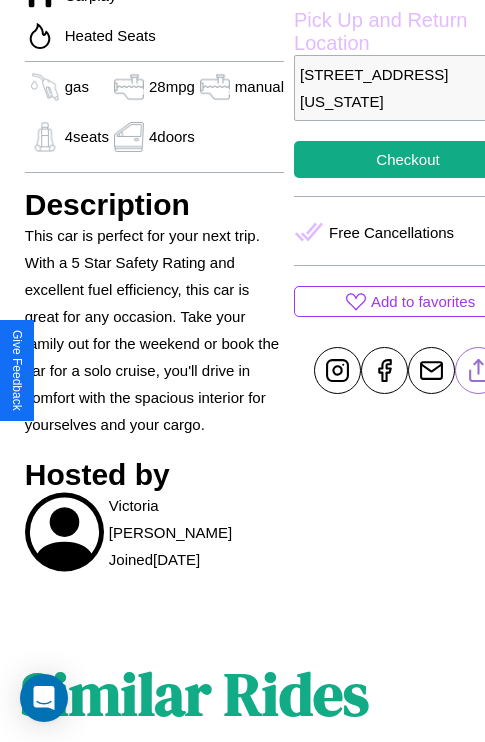 click 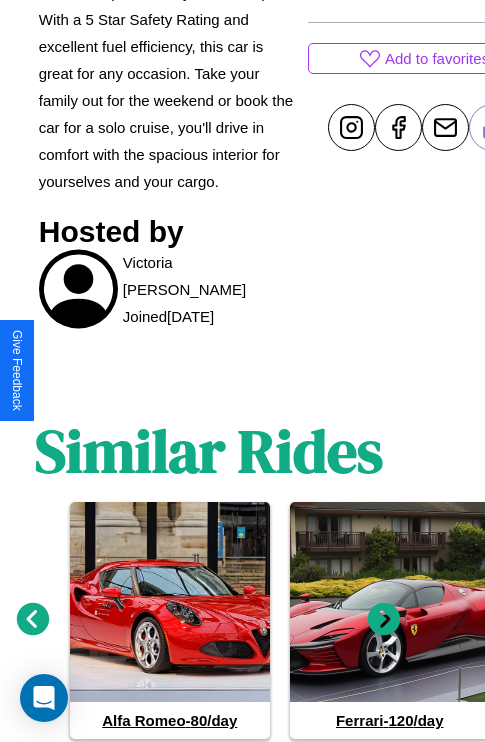 scroll, scrollTop: 976, scrollLeft: 30, axis: both 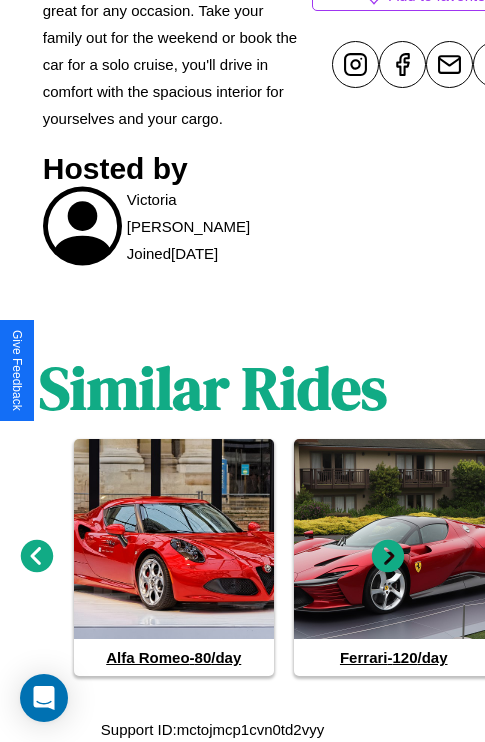 click 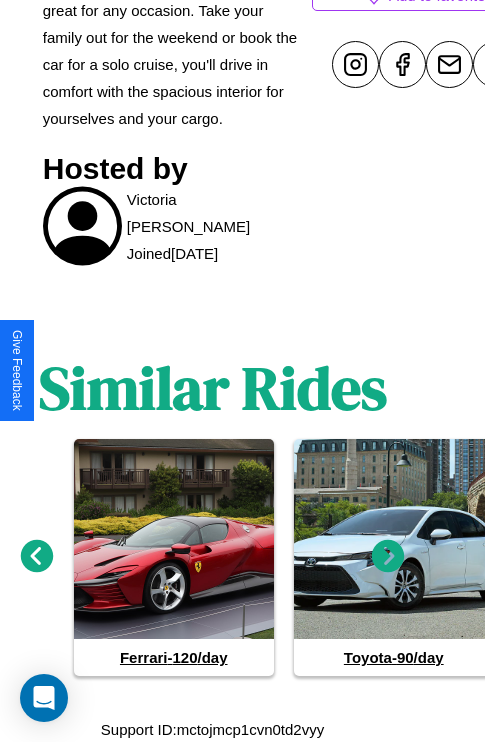 click 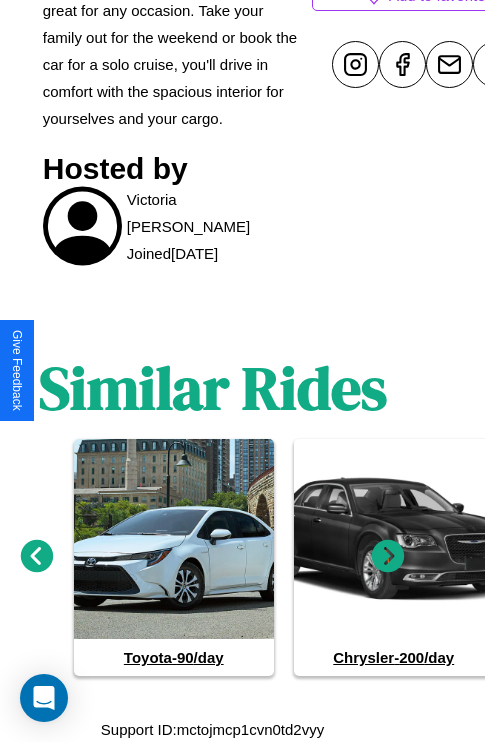 click 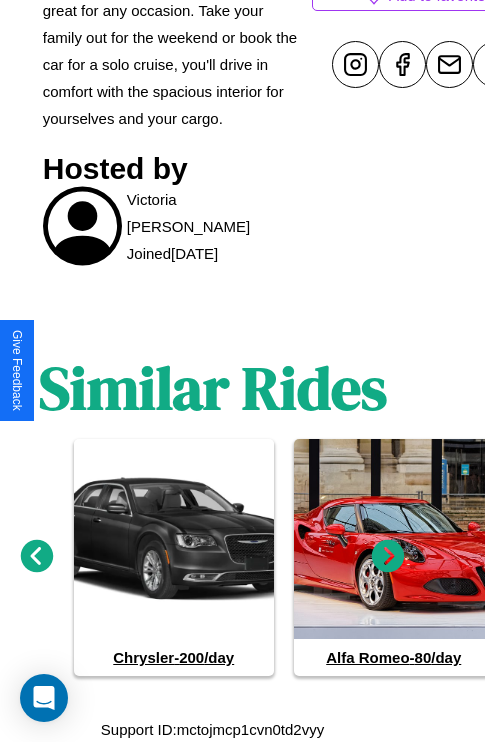 click 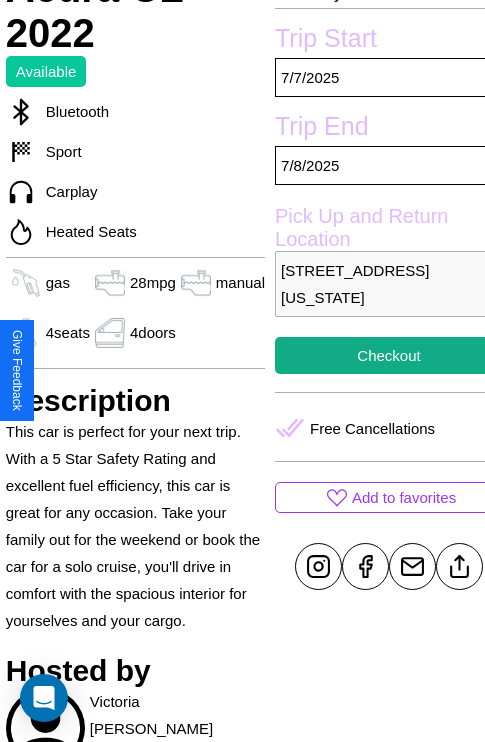 scroll, scrollTop: 459, scrollLeft: 68, axis: both 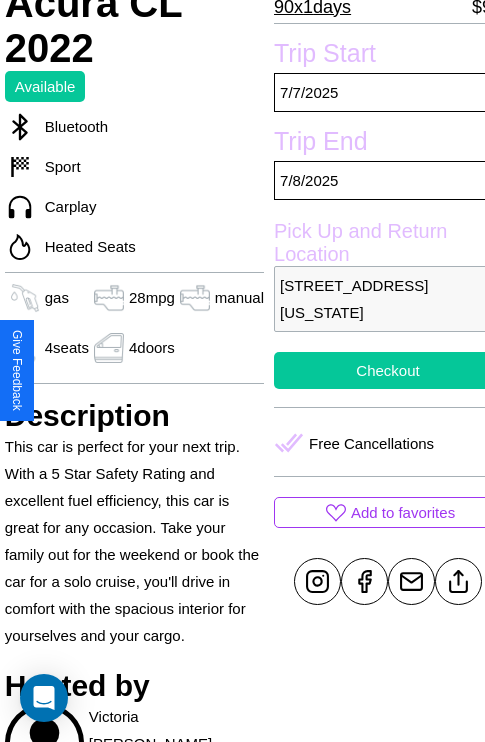 click on "Checkout" at bounding box center [388, 370] 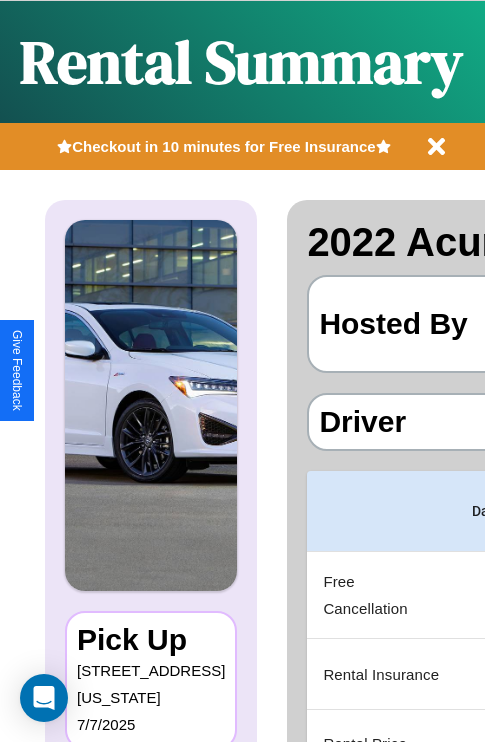 scroll, scrollTop: 0, scrollLeft: 378, axis: horizontal 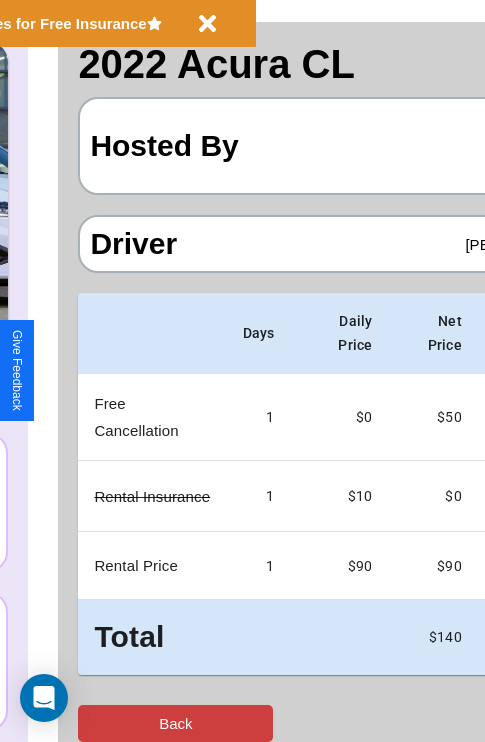 click on "Back" at bounding box center (175, 723) 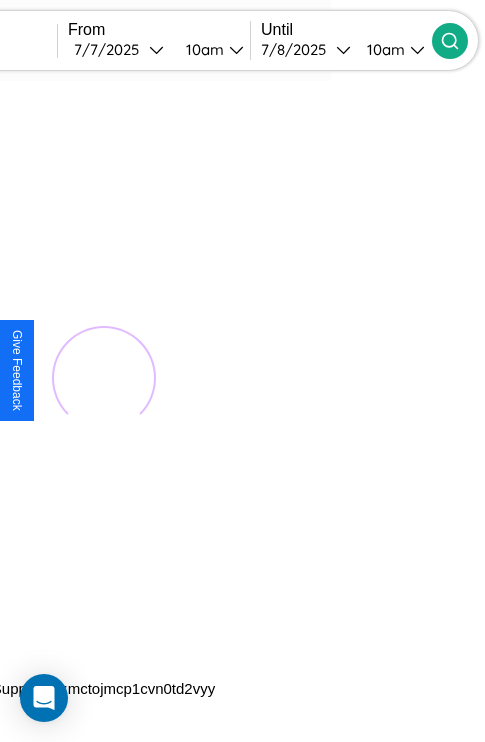 scroll, scrollTop: 0, scrollLeft: 0, axis: both 